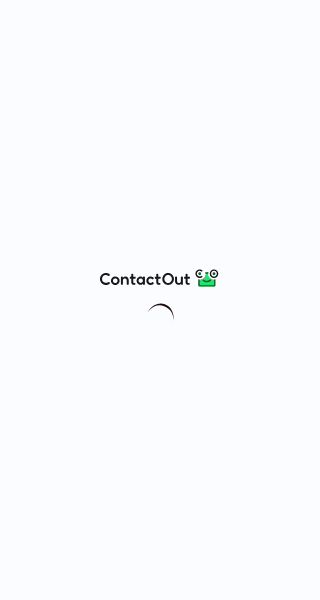 scroll, scrollTop: 0, scrollLeft: 0, axis: both 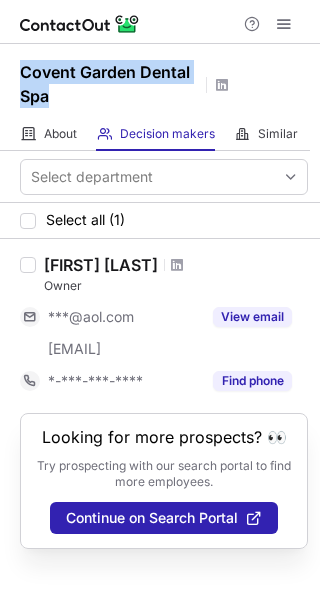drag, startPoint x: 93, startPoint y: 109, endPoint x: 13, endPoint y: 73, distance: 87.72685 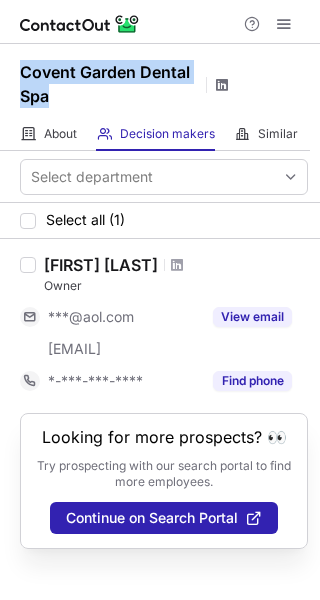 click at bounding box center (222, 85) 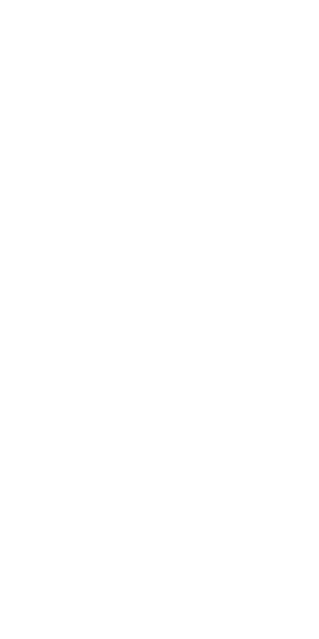 scroll, scrollTop: 0, scrollLeft: 0, axis: both 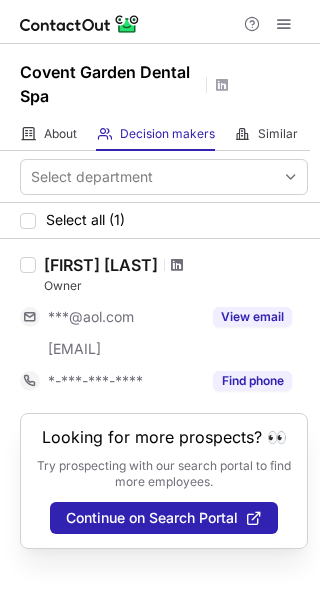 click at bounding box center [177, 265] 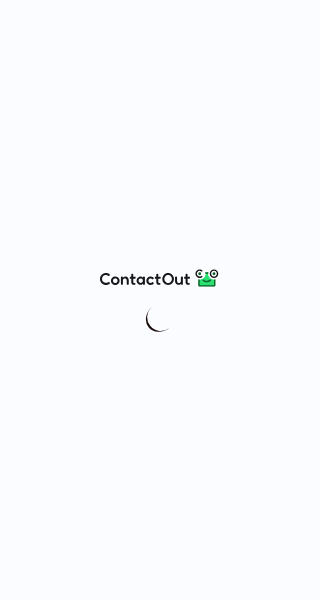 scroll, scrollTop: 0, scrollLeft: 0, axis: both 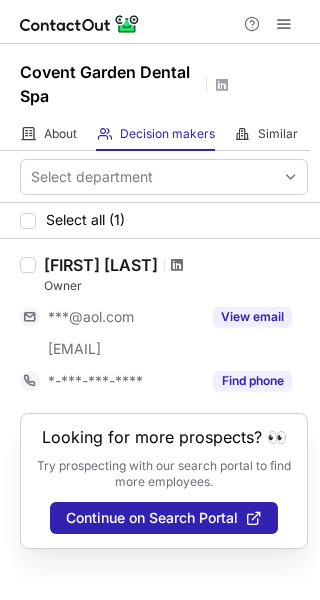 click at bounding box center (177, 265) 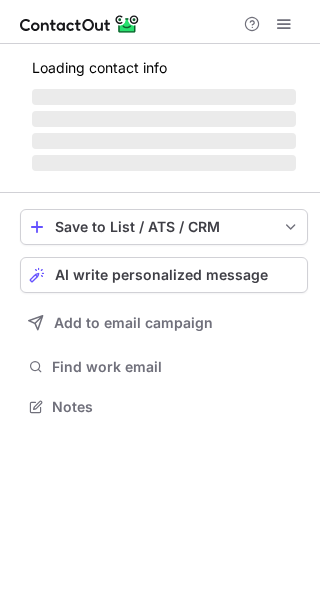 scroll, scrollTop: 0, scrollLeft: 0, axis: both 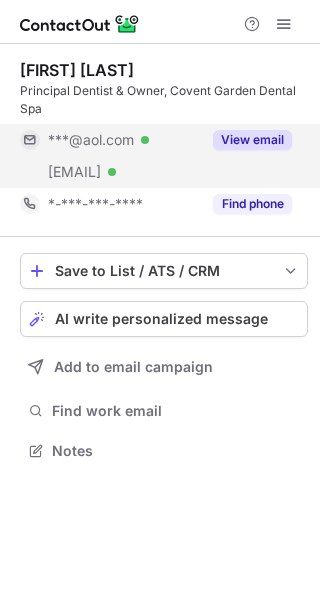 click on "View email" at bounding box center (252, 140) 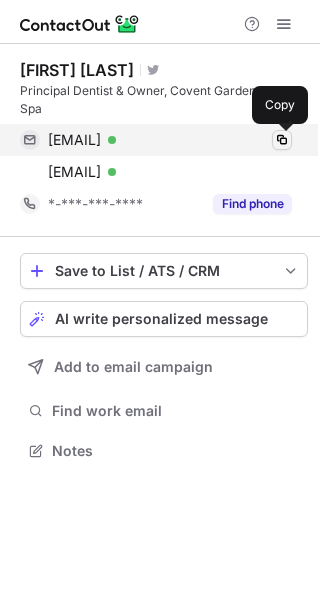 click at bounding box center [282, 140] 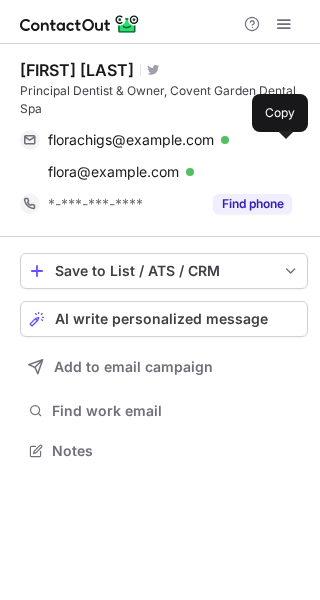 scroll, scrollTop: 0, scrollLeft: 0, axis: both 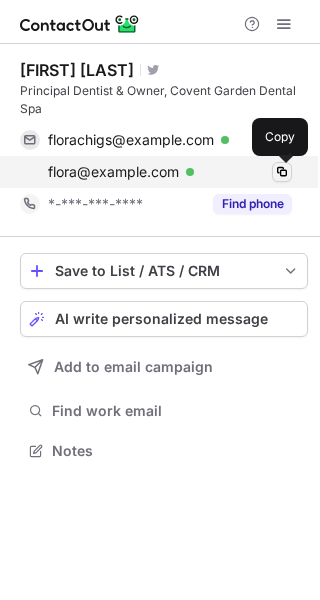 click at bounding box center (282, 172) 